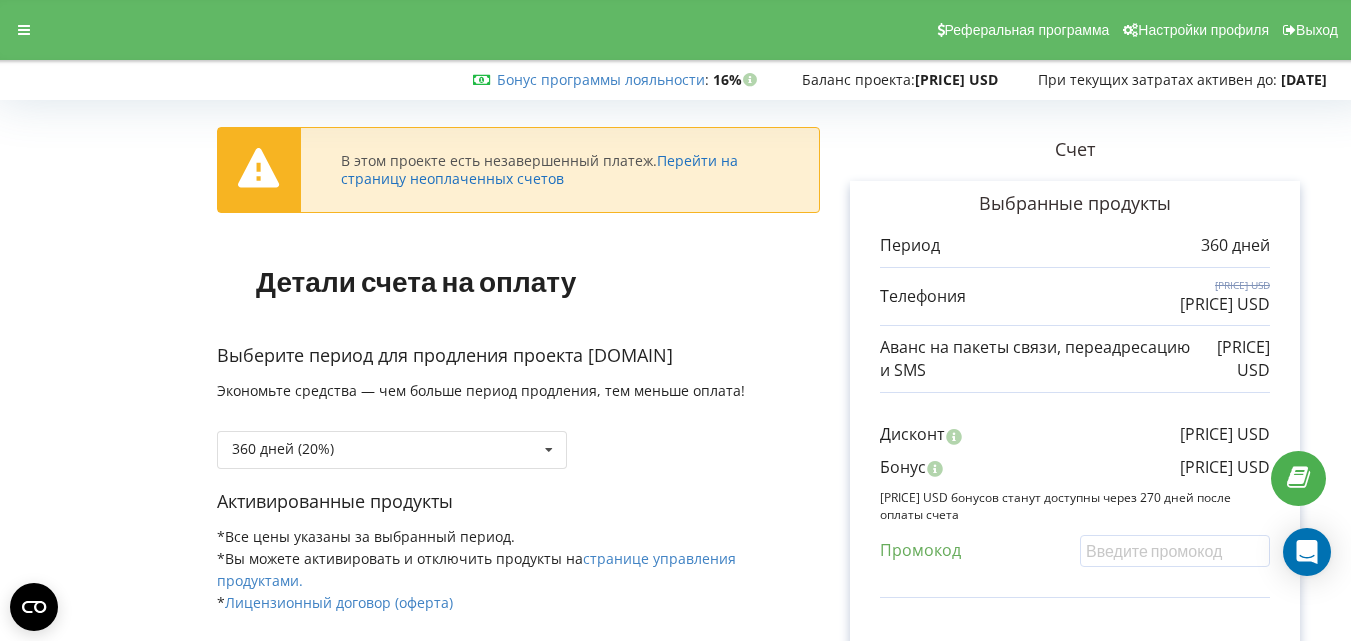 scroll, scrollTop: 0, scrollLeft: 0, axis: both 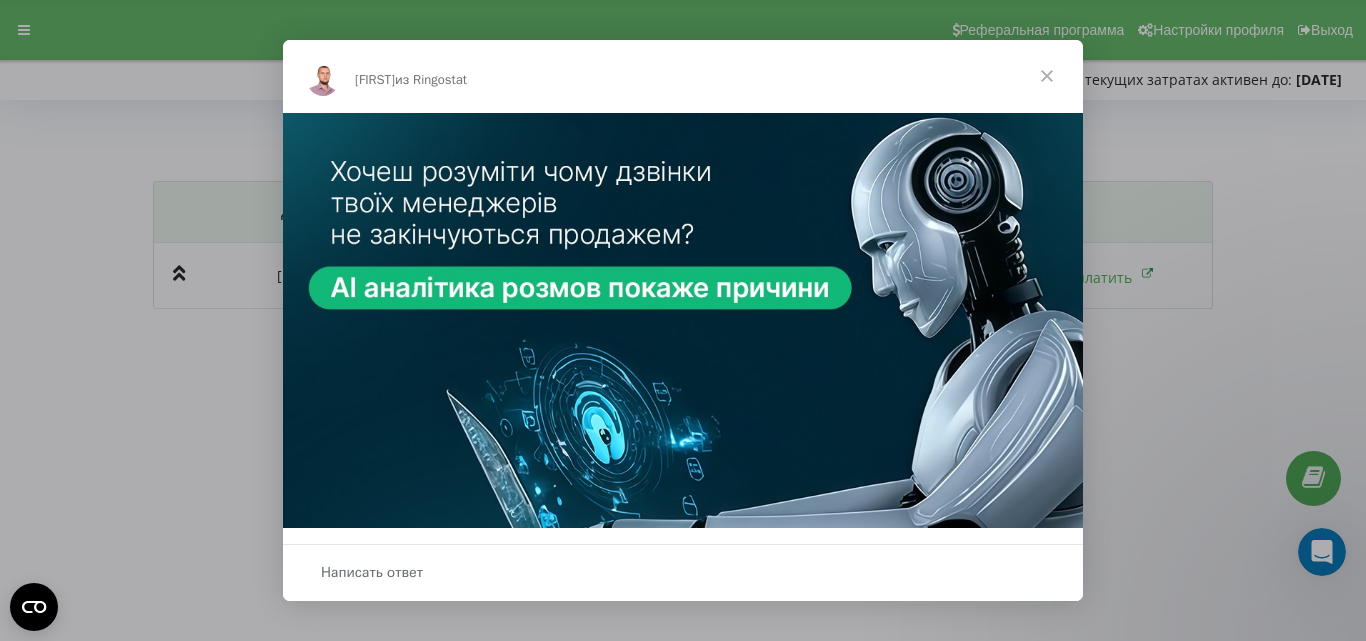 click at bounding box center (1047, 76) 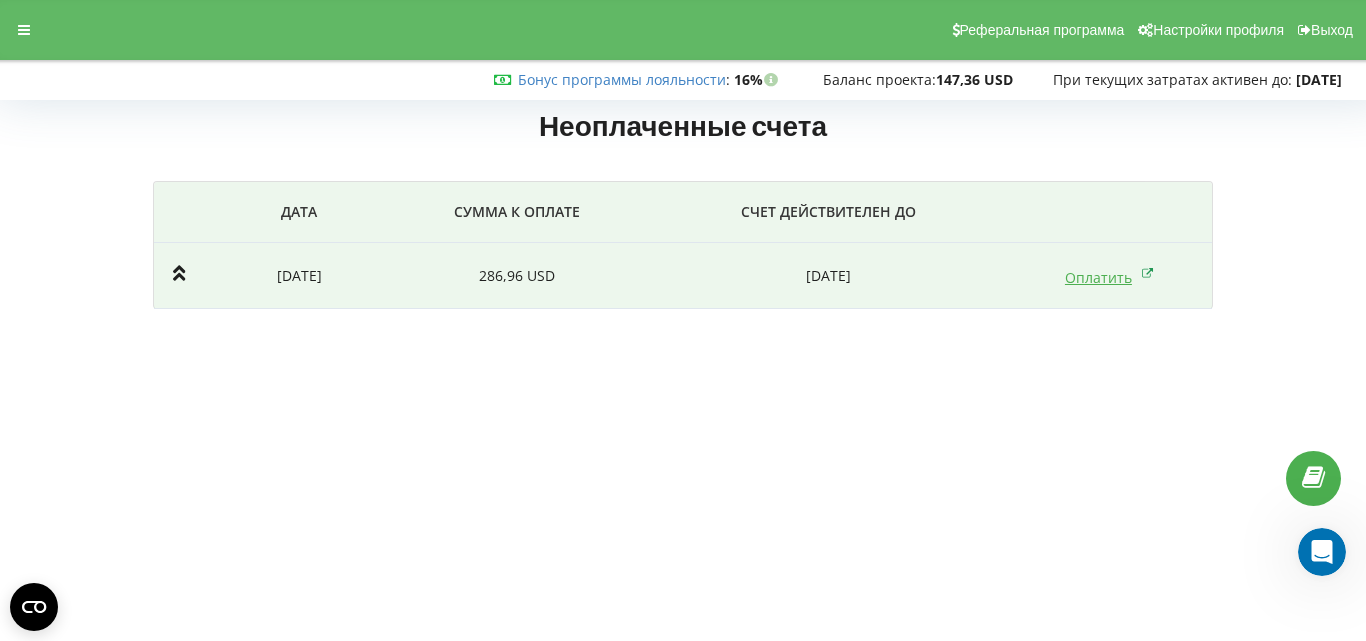 click on "Оплатить" at bounding box center (1109, 277) 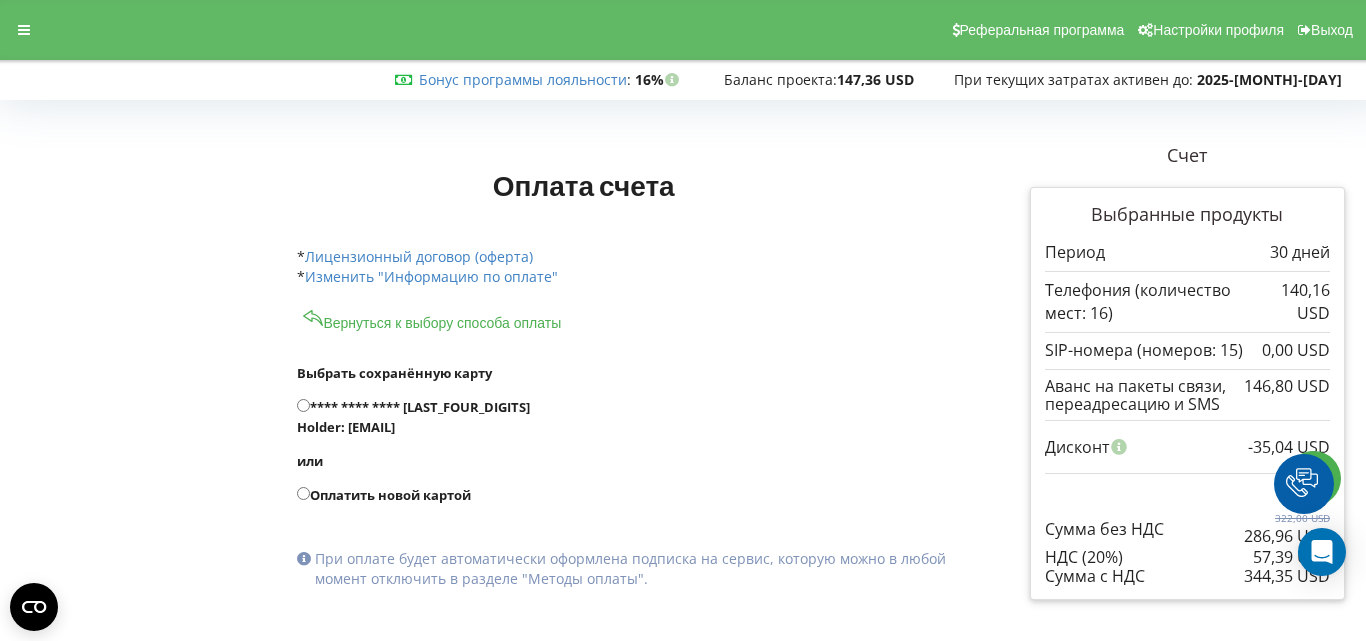 scroll, scrollTop: 0, scrollLeft: 0, axis: both 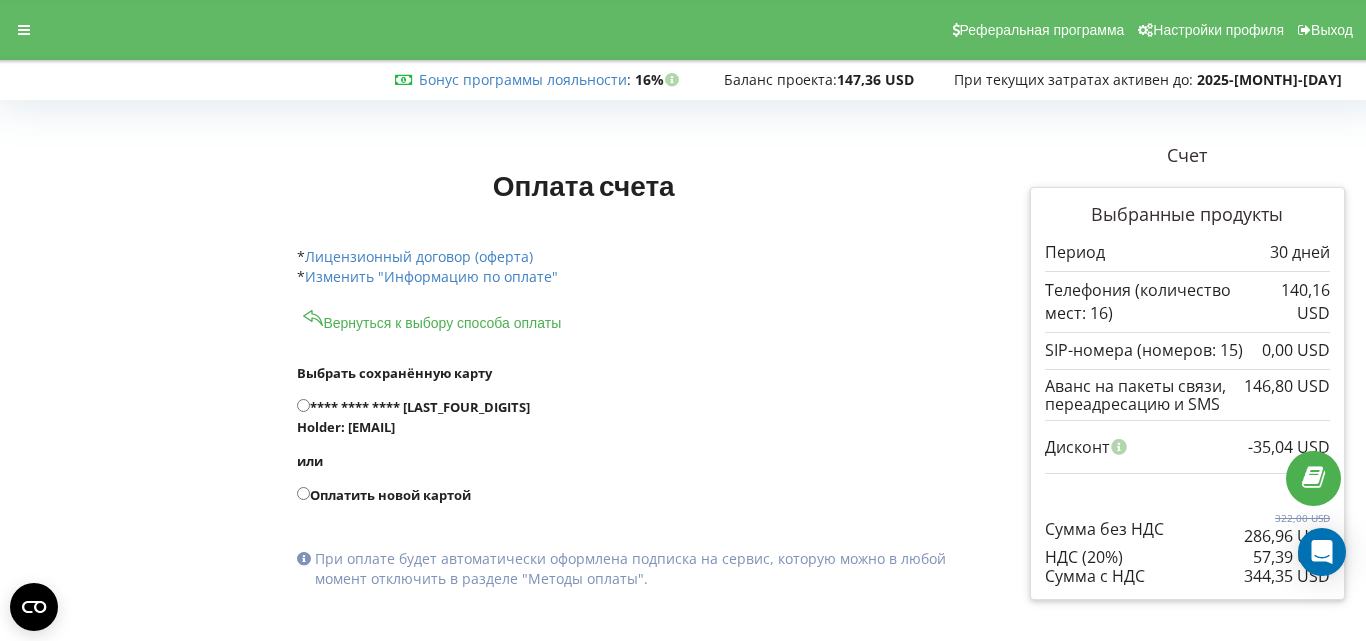 click on "Оплатить новой картой" at bounding box center (303, 493) 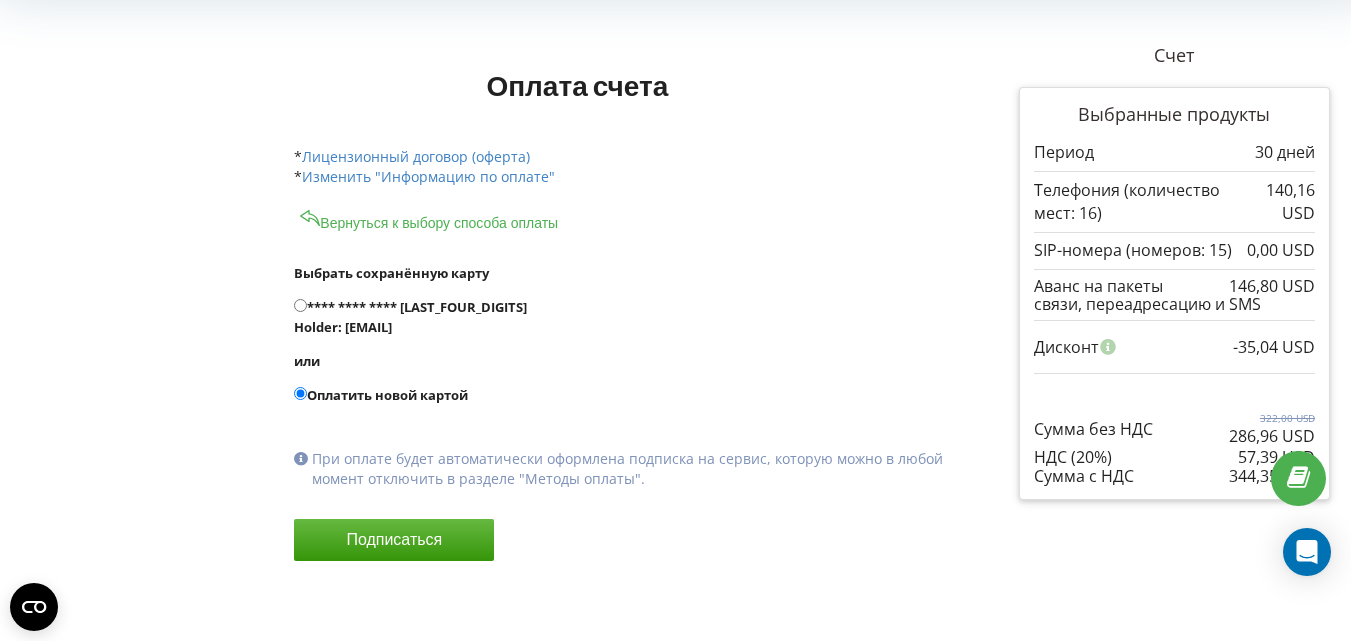 scroll, scrollTop: 101, scrollLeft: 0, axis: vertical 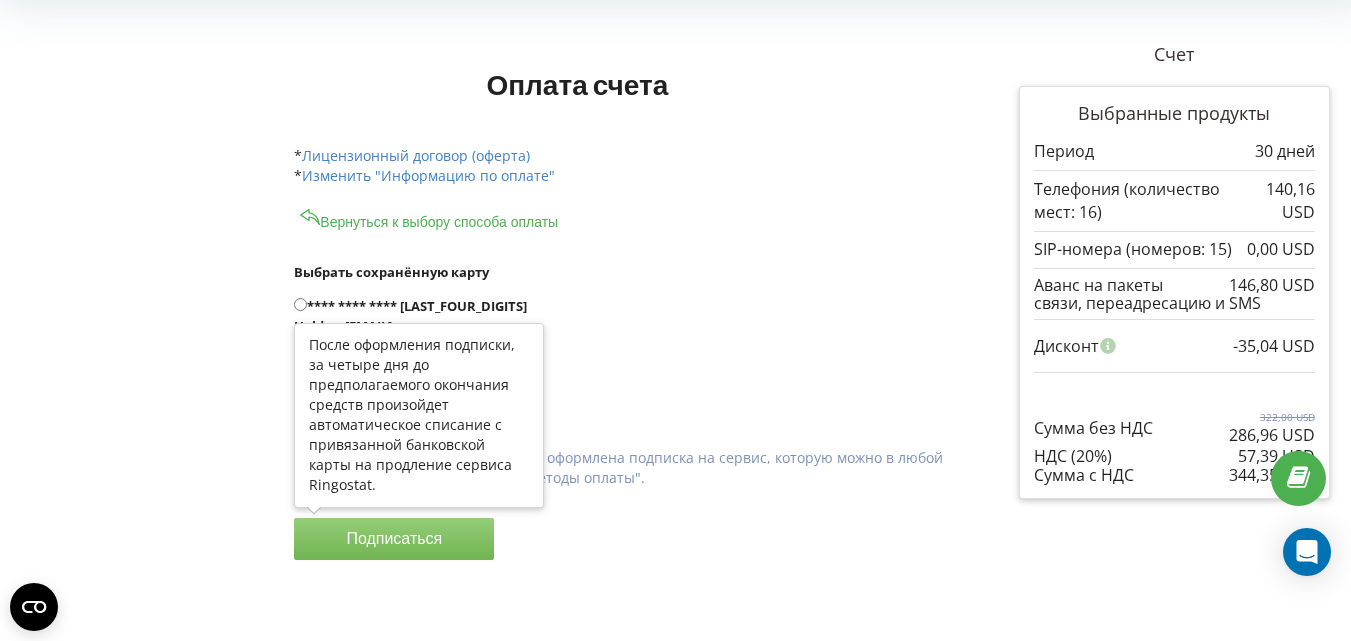 click on "Подписаться" at bounding box center [394, 539] 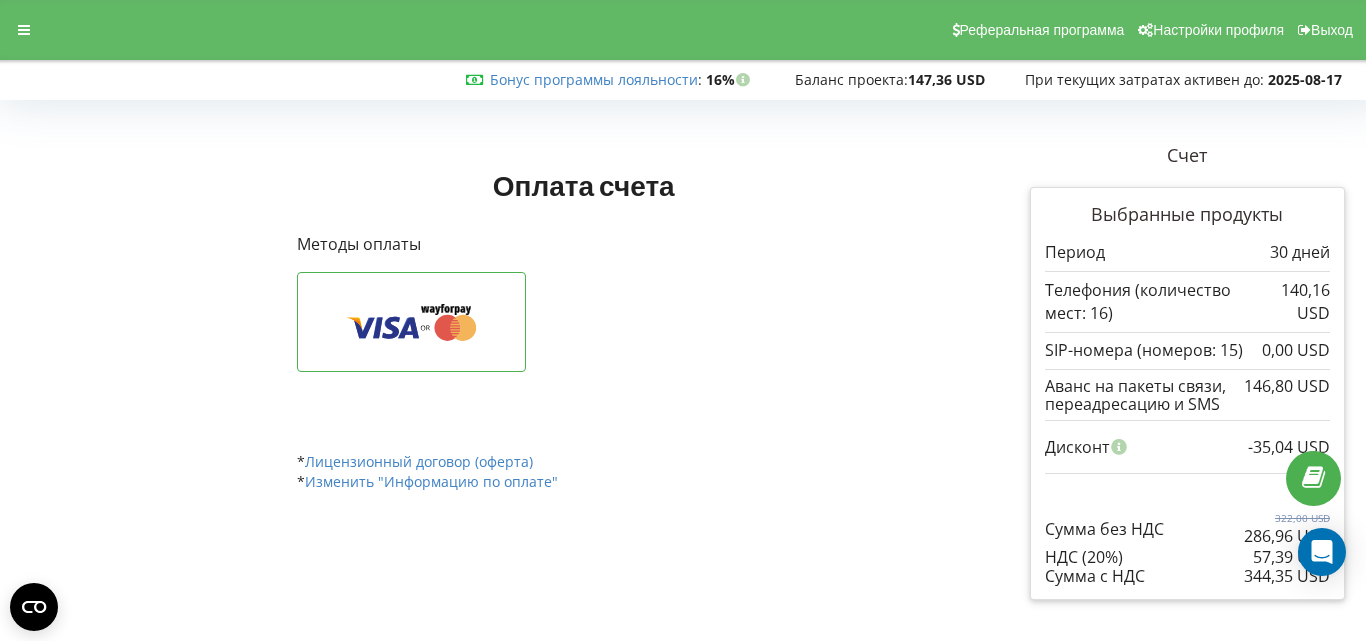 scroll, scrollTop: 0, scrollLeft: 0, axis: both 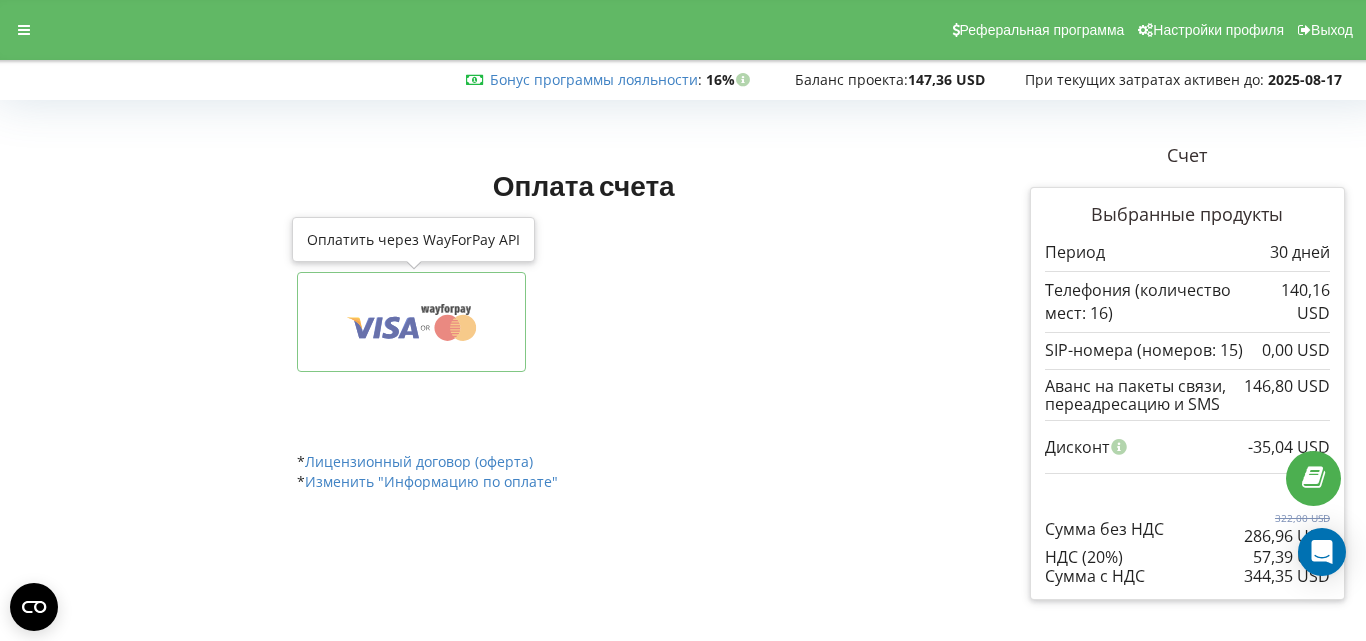 click 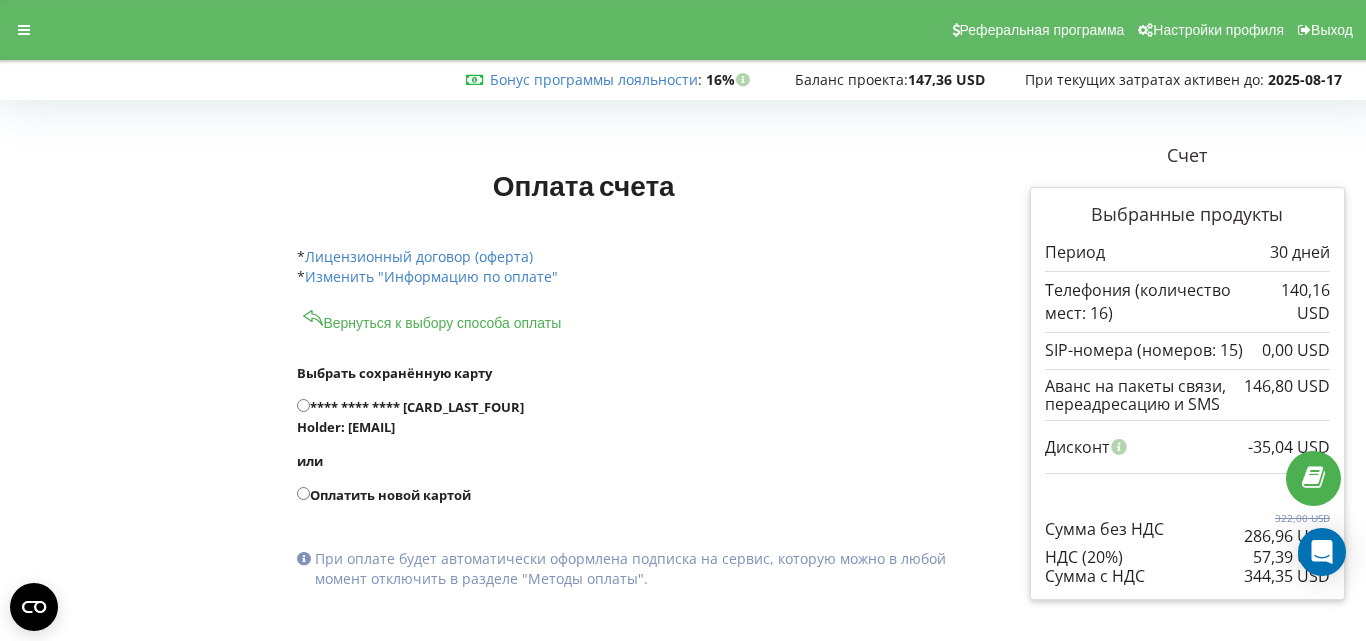 click on "Оплатить новой картой" at bounding box center (303, 493) 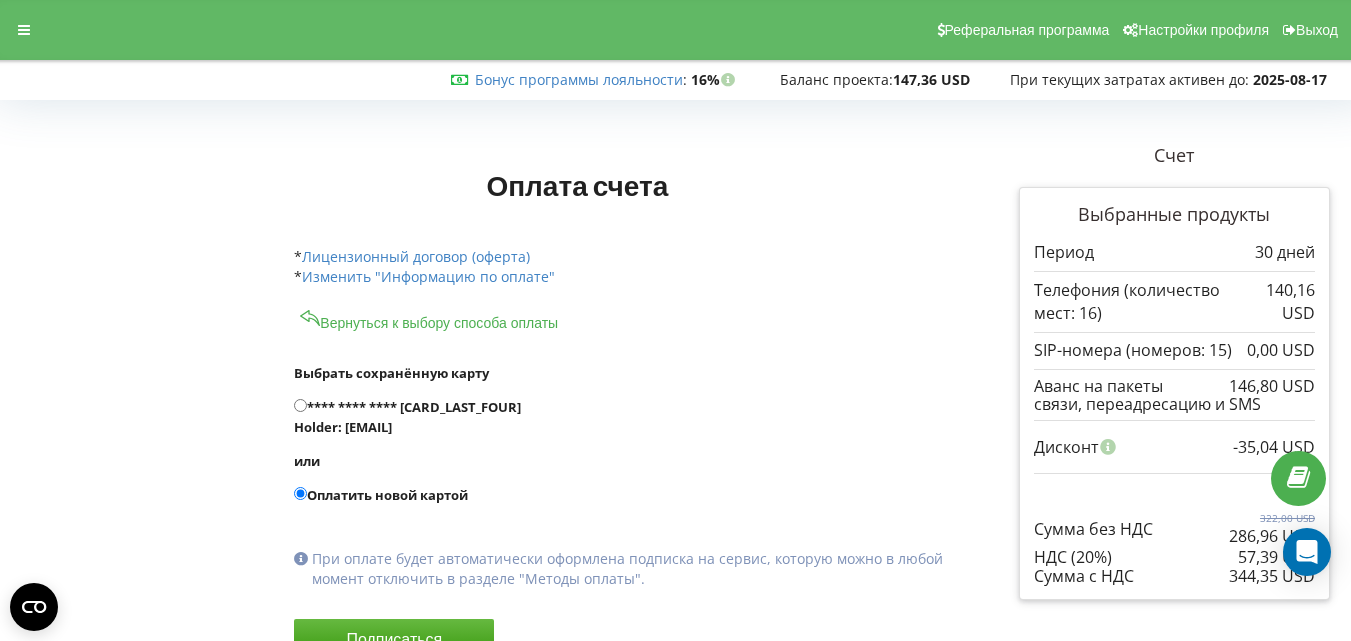 click on "**** **** **** 8691
Holder: richhomebr@gmail.com" at bounding box center [300, 405] 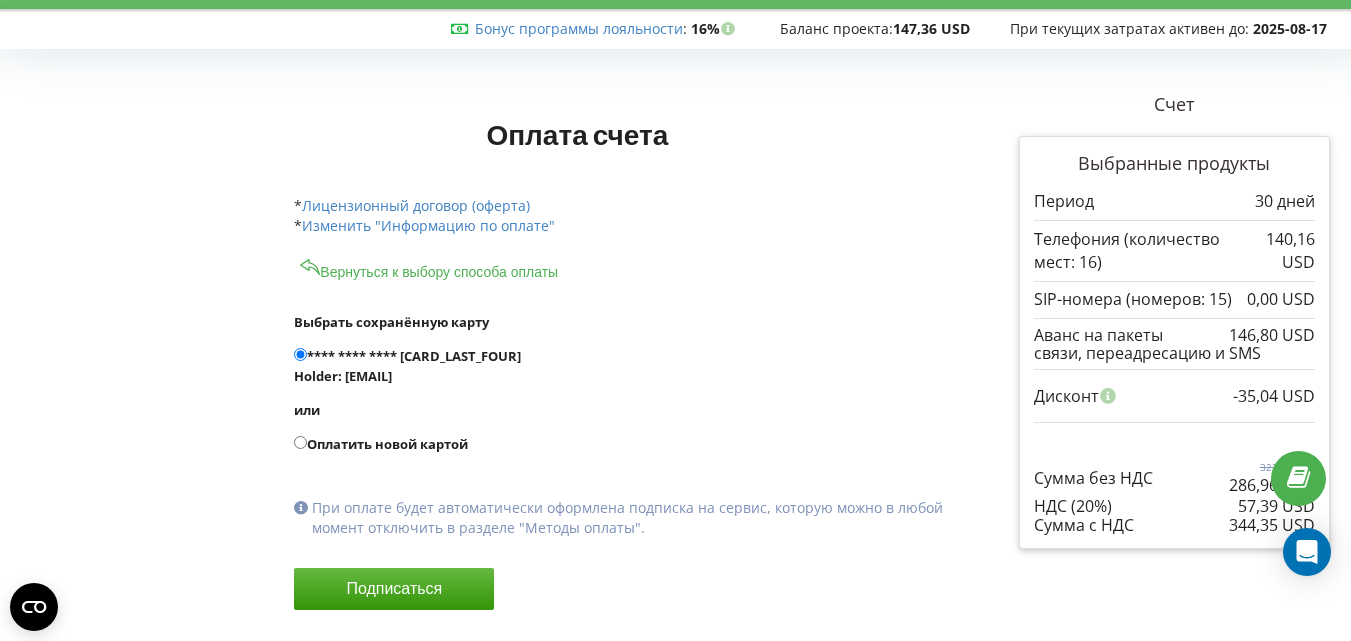 scroll, scrollTop: 101, scrollLeft: 0, axis: vertical 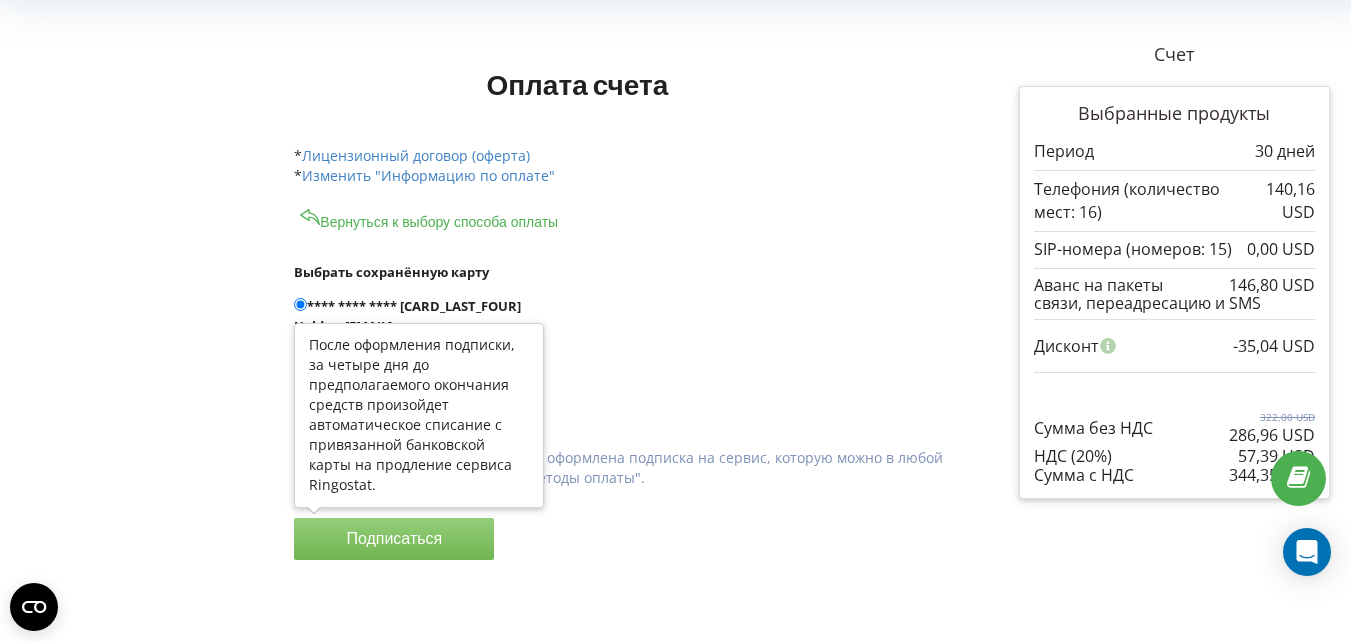 click on "Подписаться" at bounding box center [394, 539] 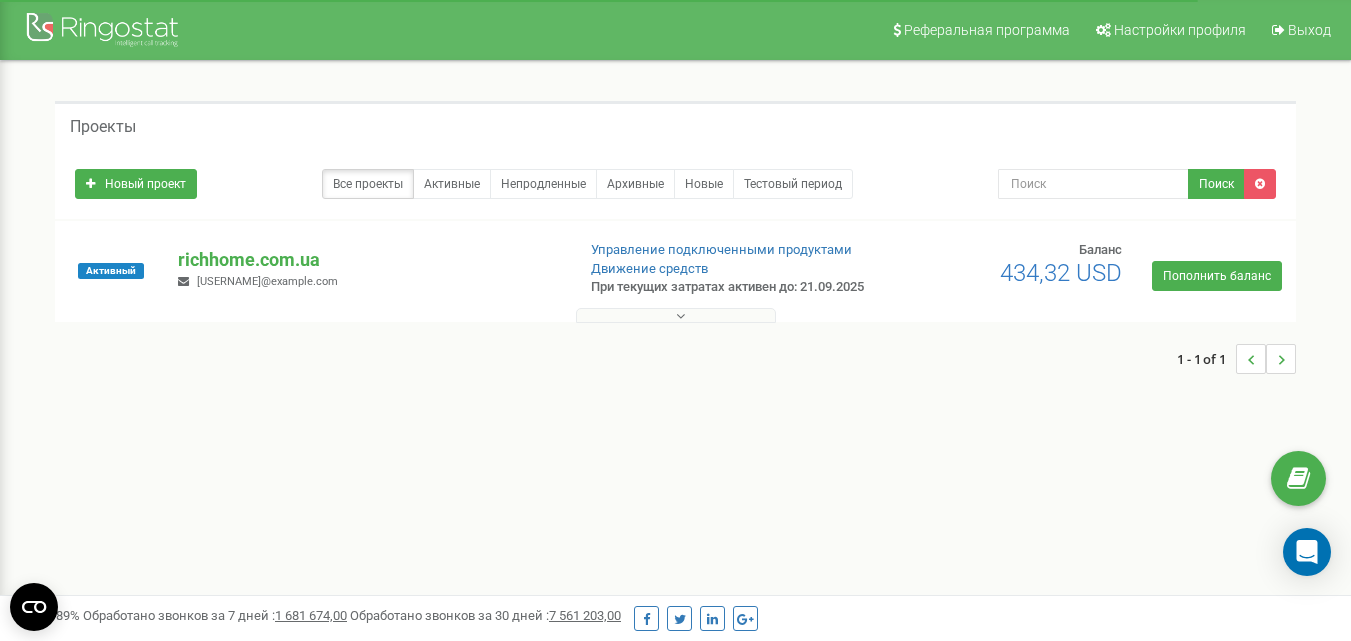 scroll, scrollTop: 0, scrollLeft: 0, axis: both 